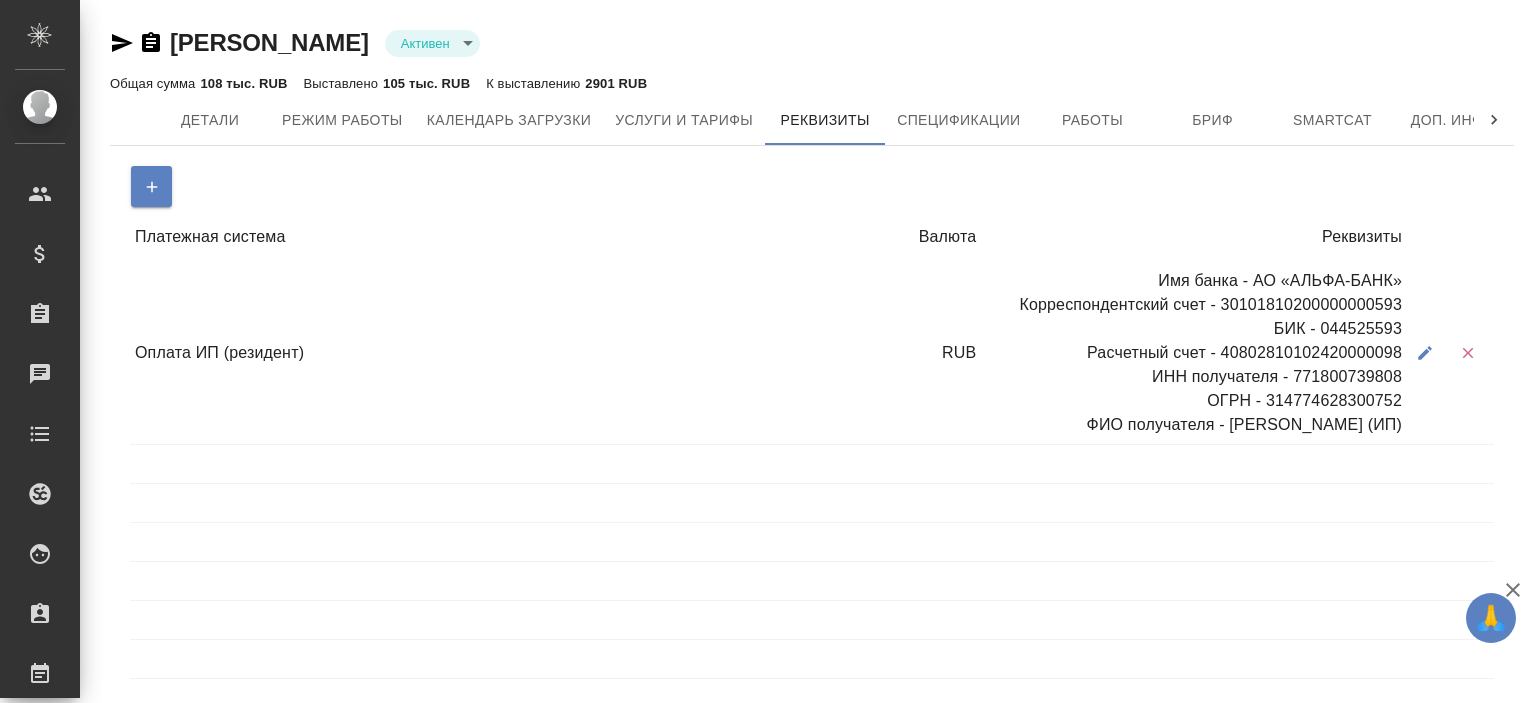 select on "10" 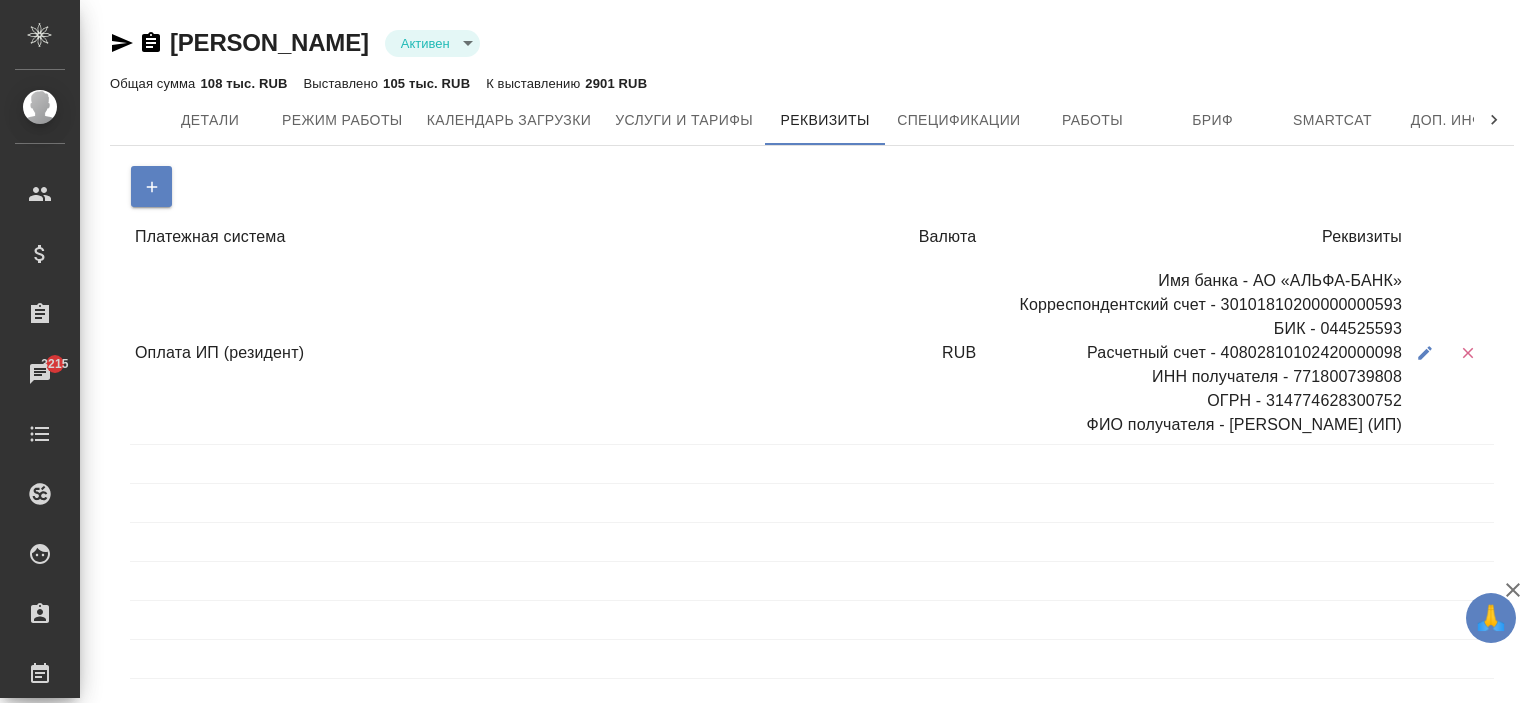 copy on "[PERSON_NAME]" 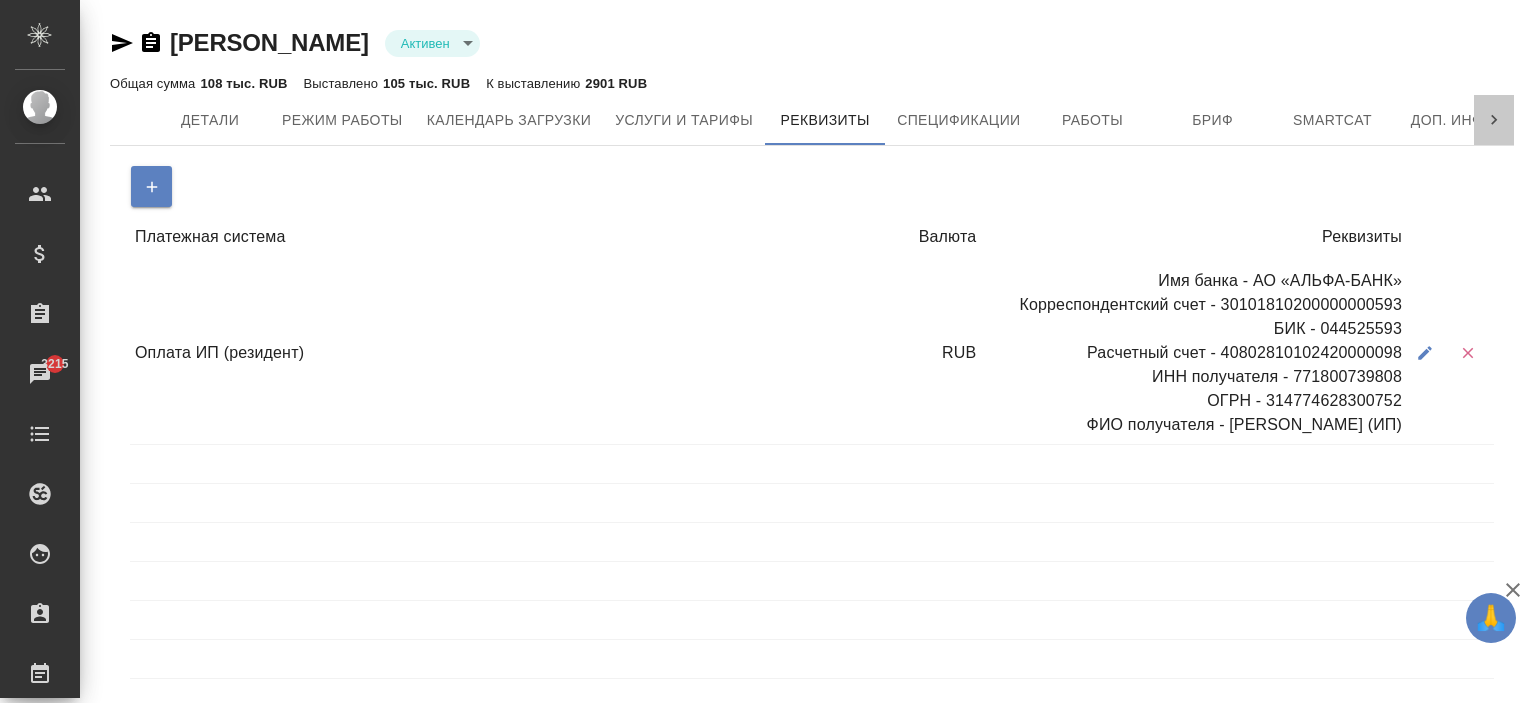 click 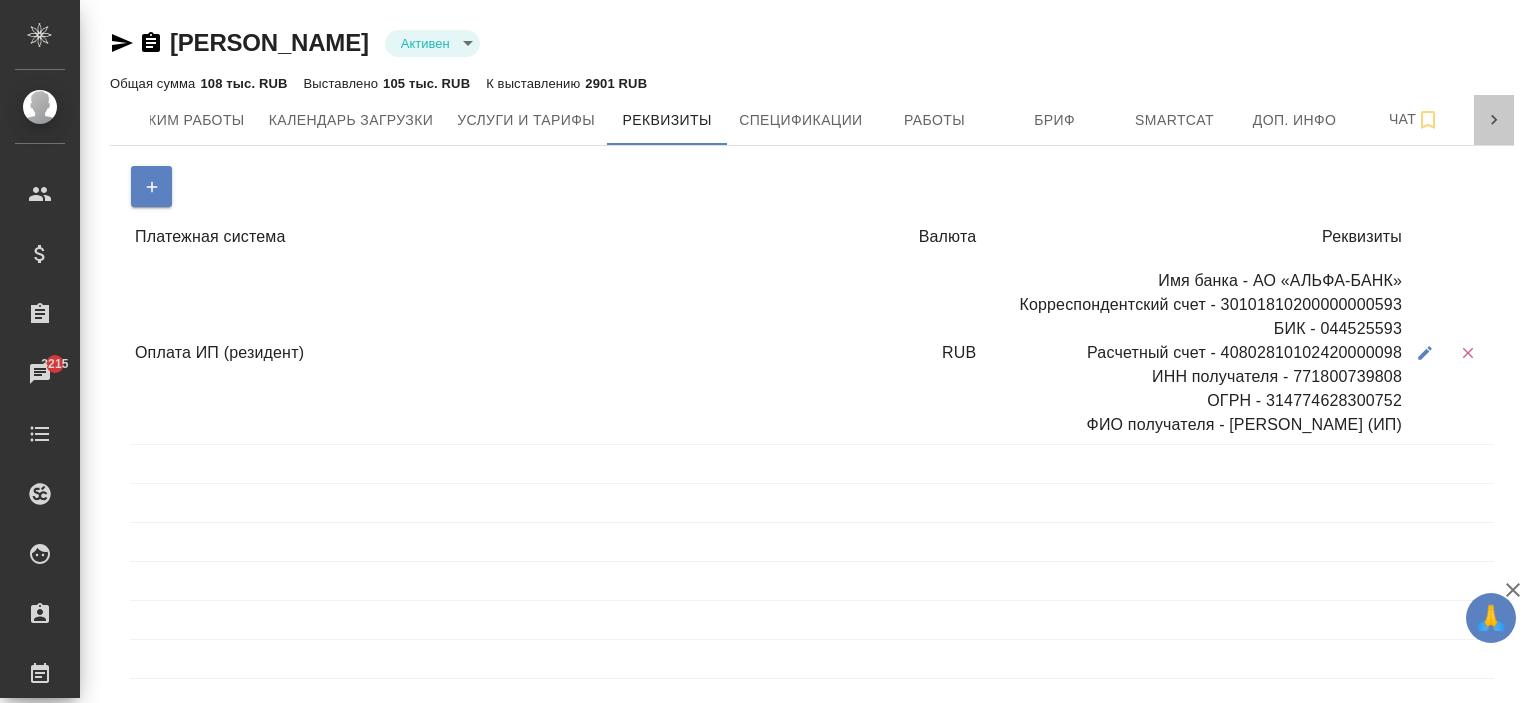 click 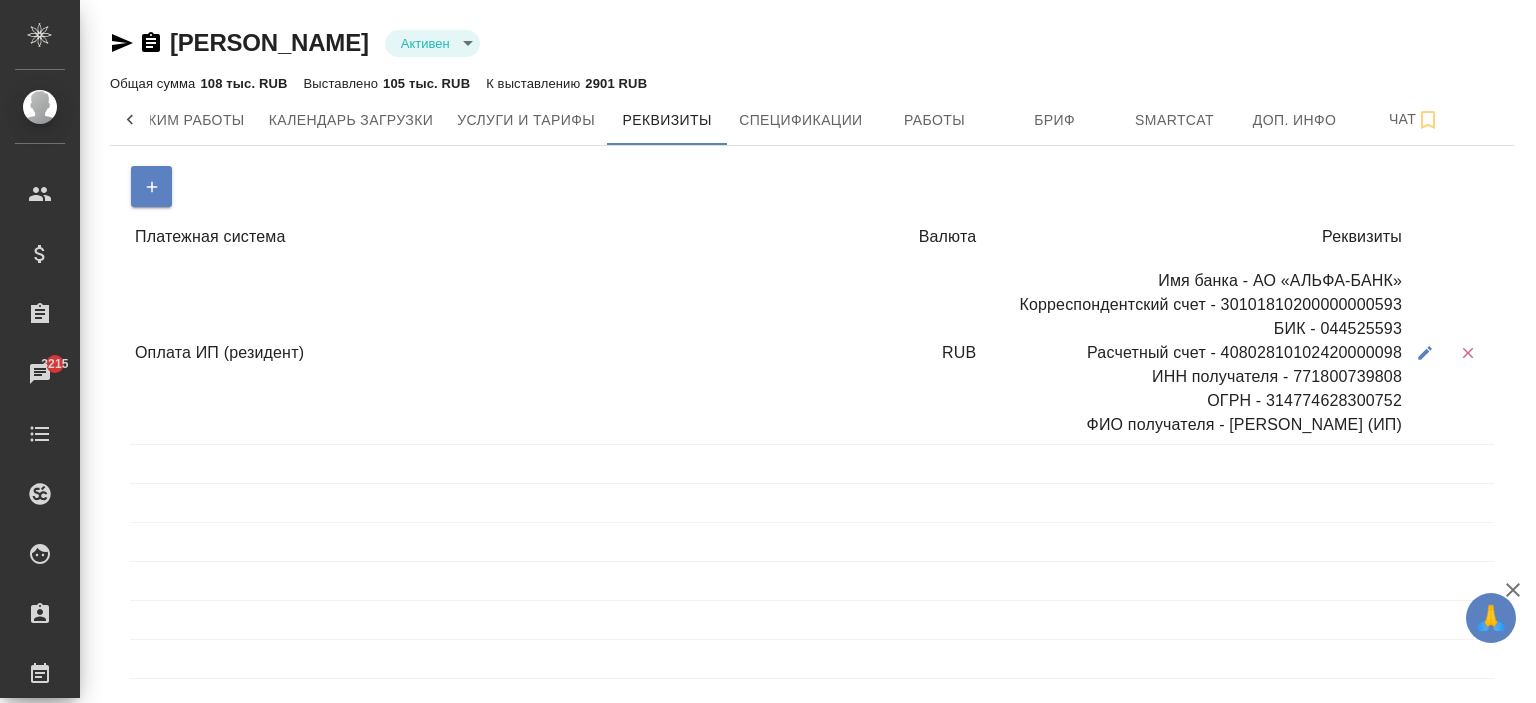 drag, startPoint x: 1132, startPoint y: 123, endPoint x: 1178, endPoint y: 204, distance: 93.15041 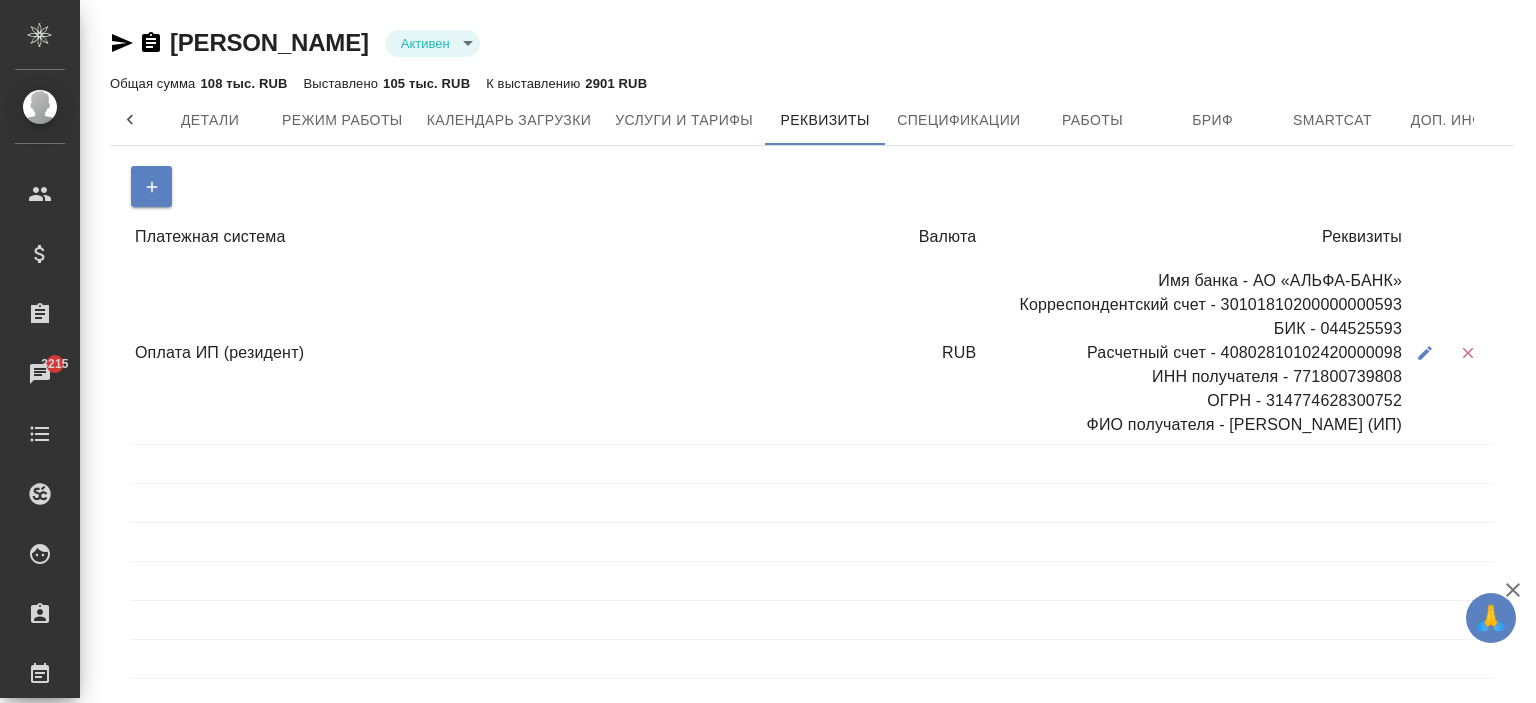 click at bounding box center (130, 120) 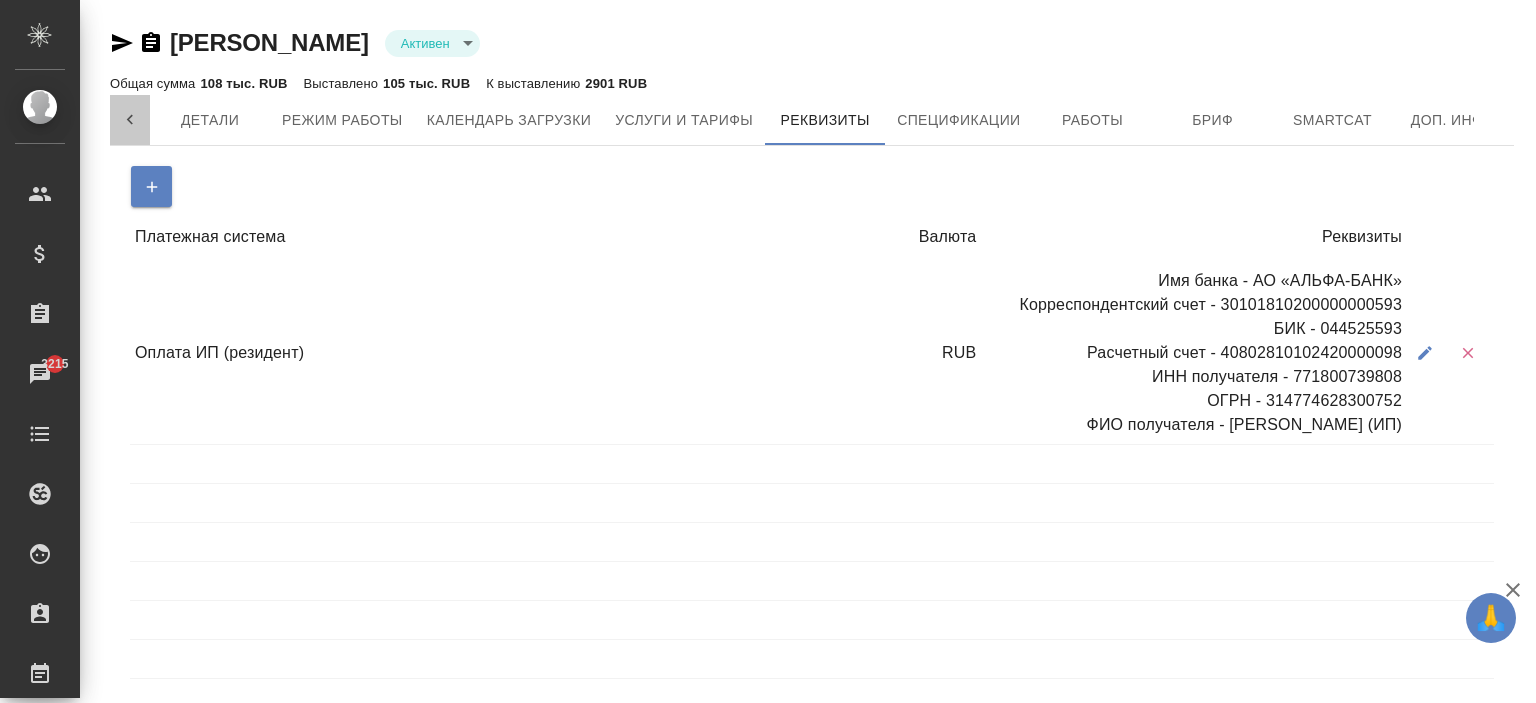 click on "Детали Режим работы Календарь загрузки Услуги и тарифы Реквизиты Спецификации Работы Бриф Smartcat Доп. инфо Чат" at bounding box center [812, 120] 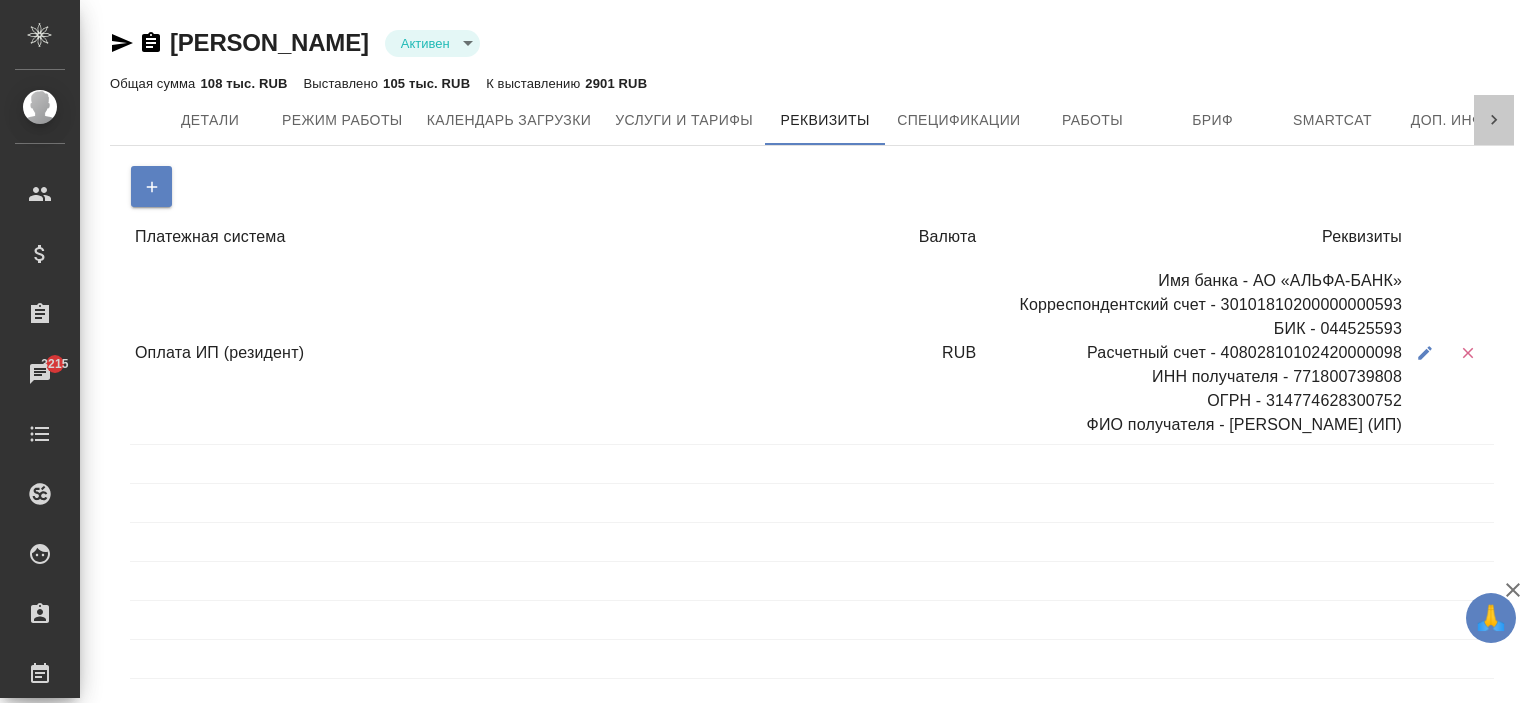 click 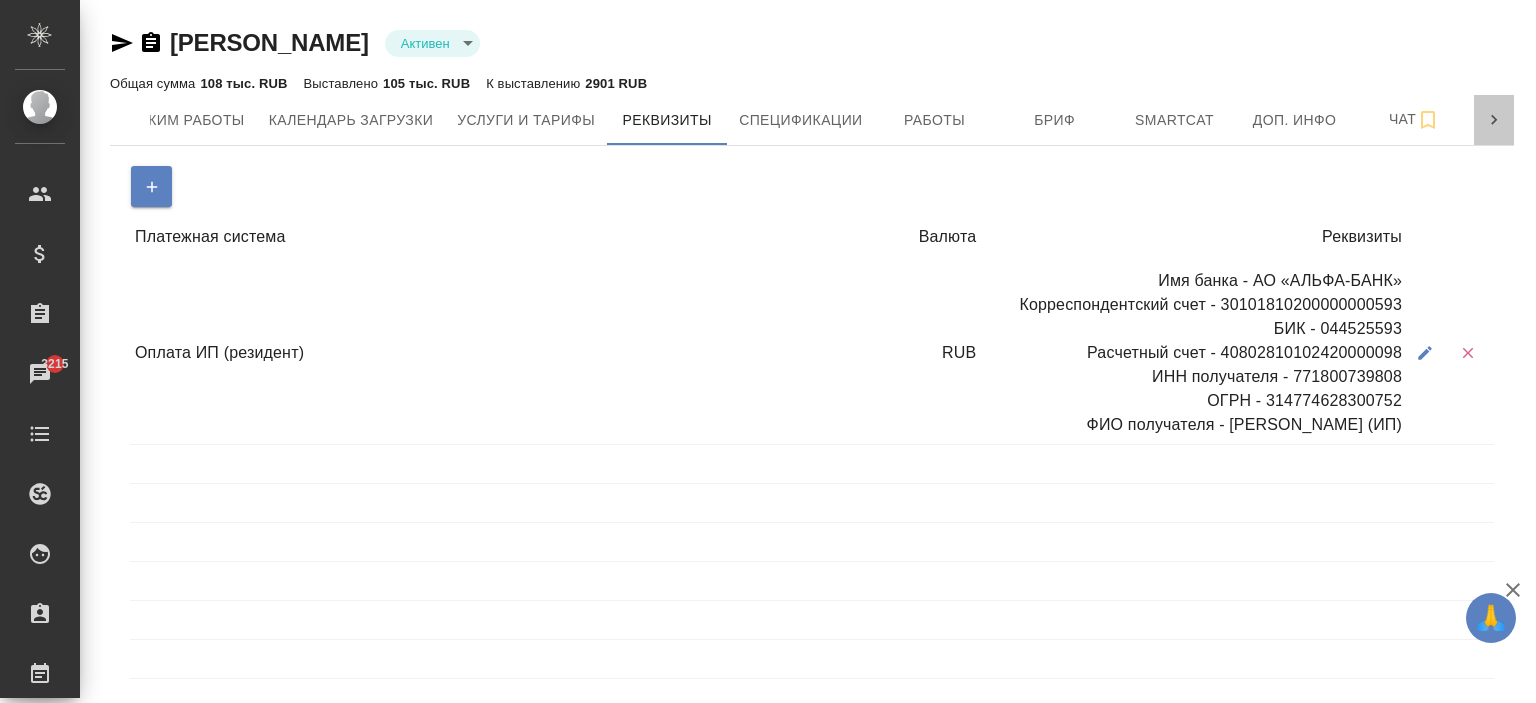 click 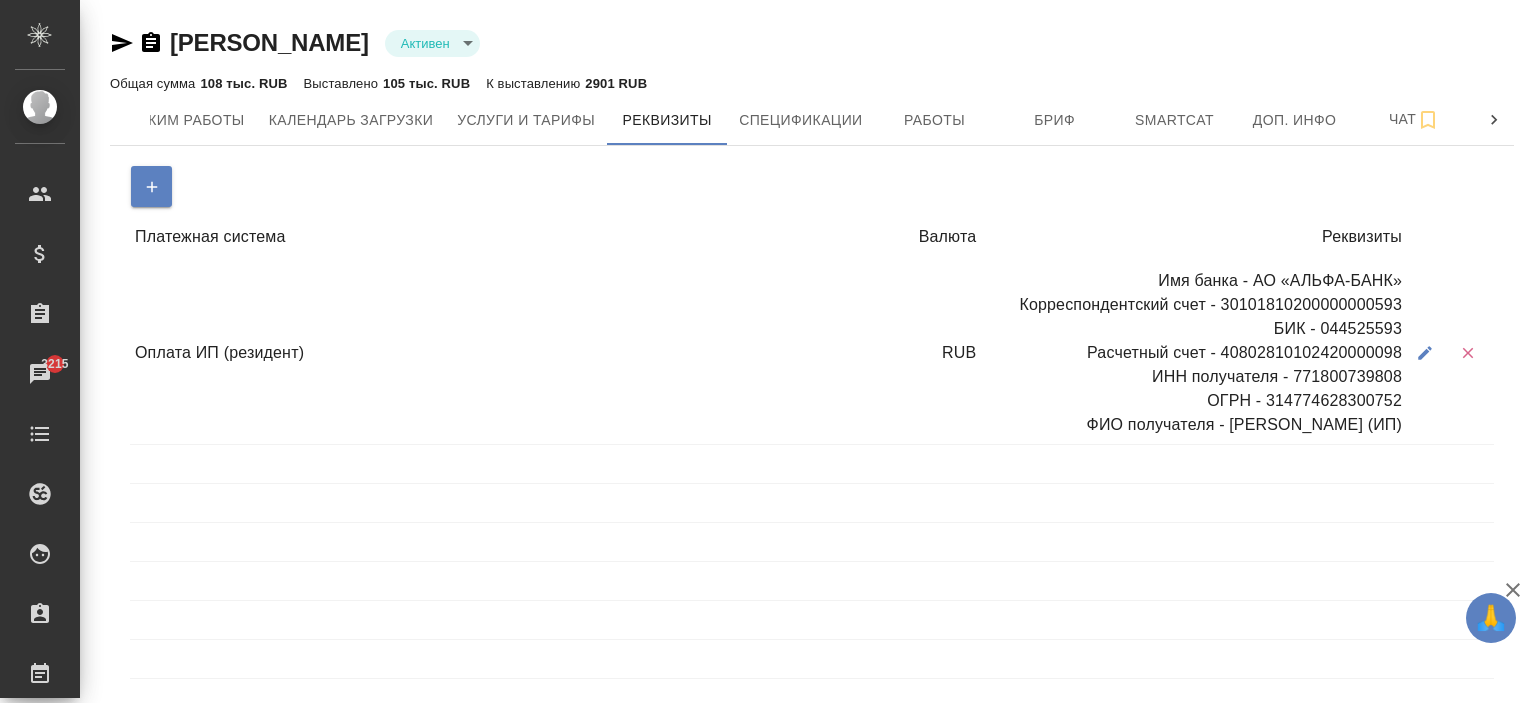 click on "Детали Режим работы Календарь загрузки Услуги и тарифы Реквизиты Спецификации Работы Бриф Smartcat Доп. инфо Чат" at bounding box center (812, 120) 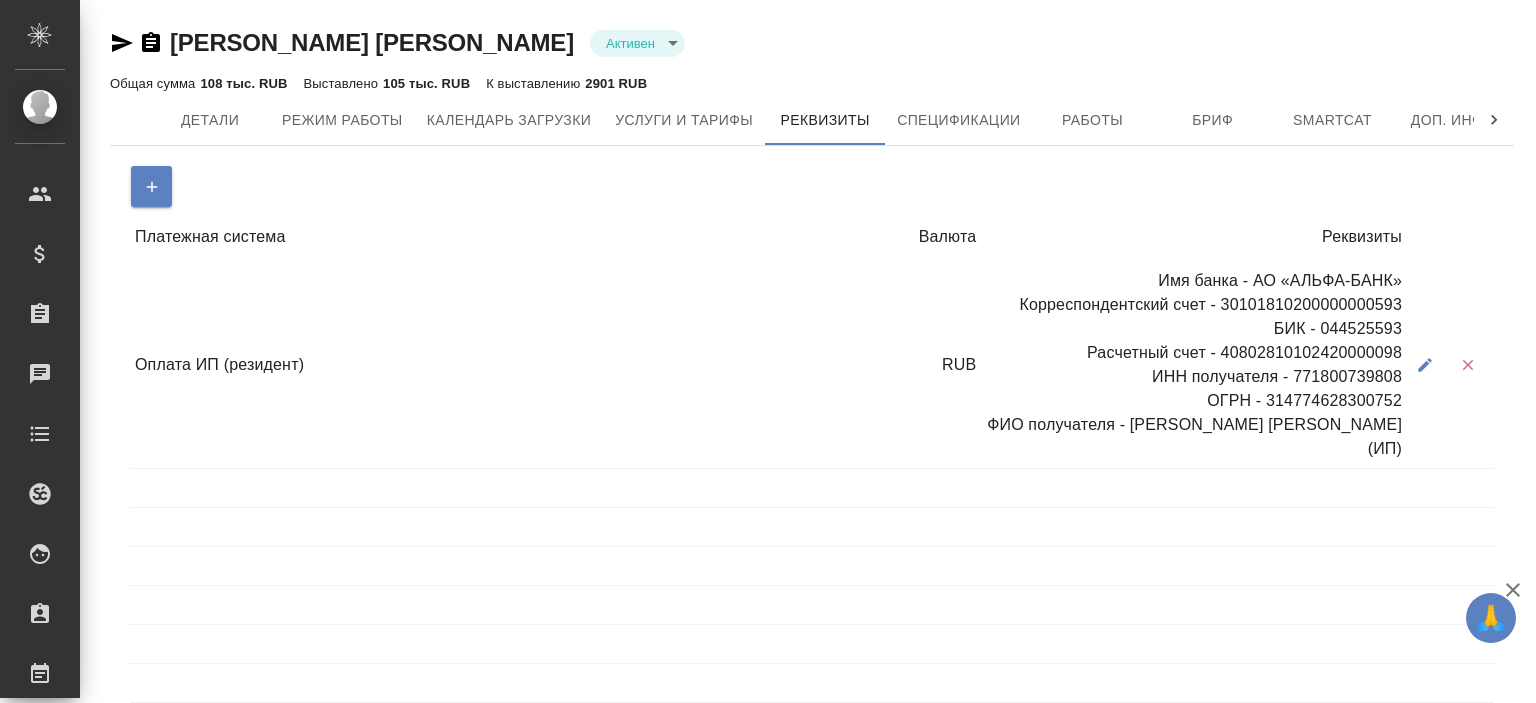 select on "10" 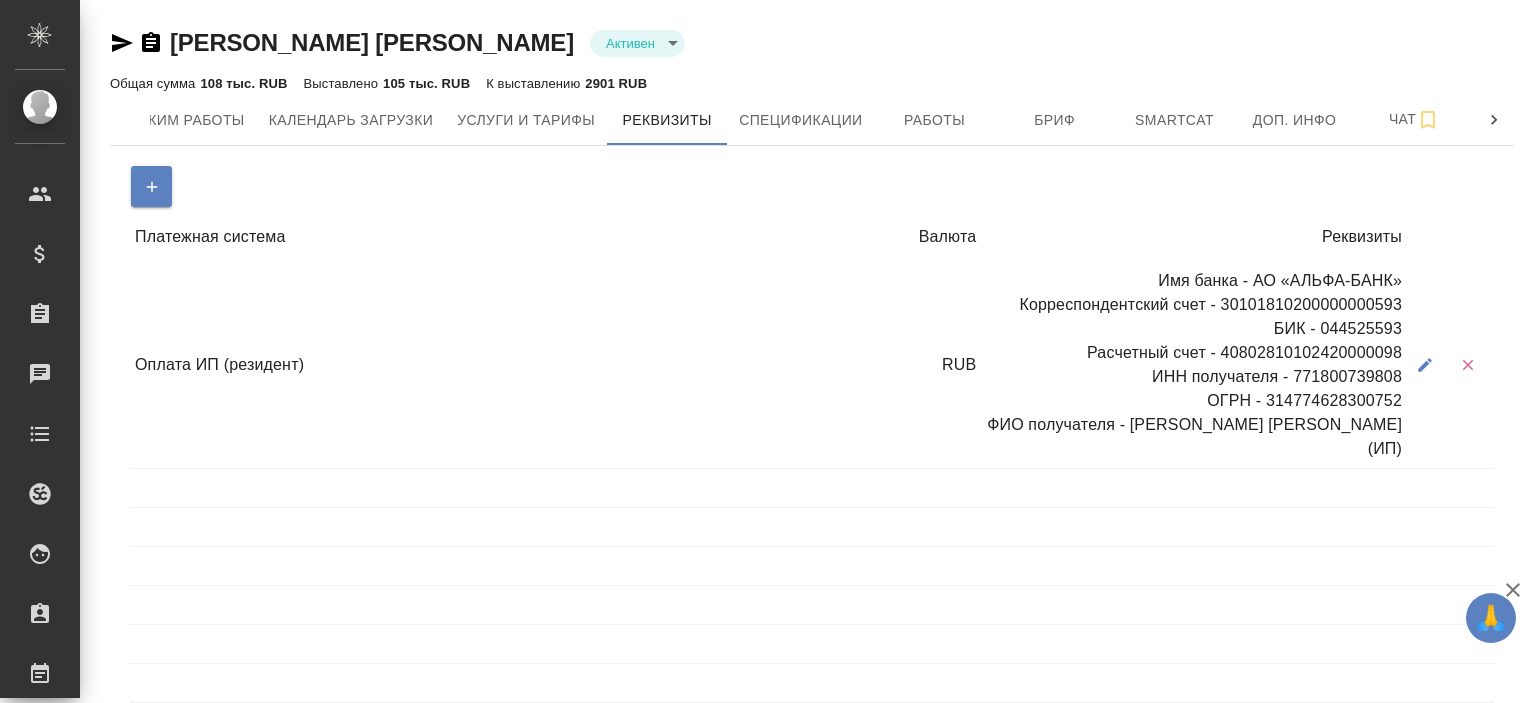 click 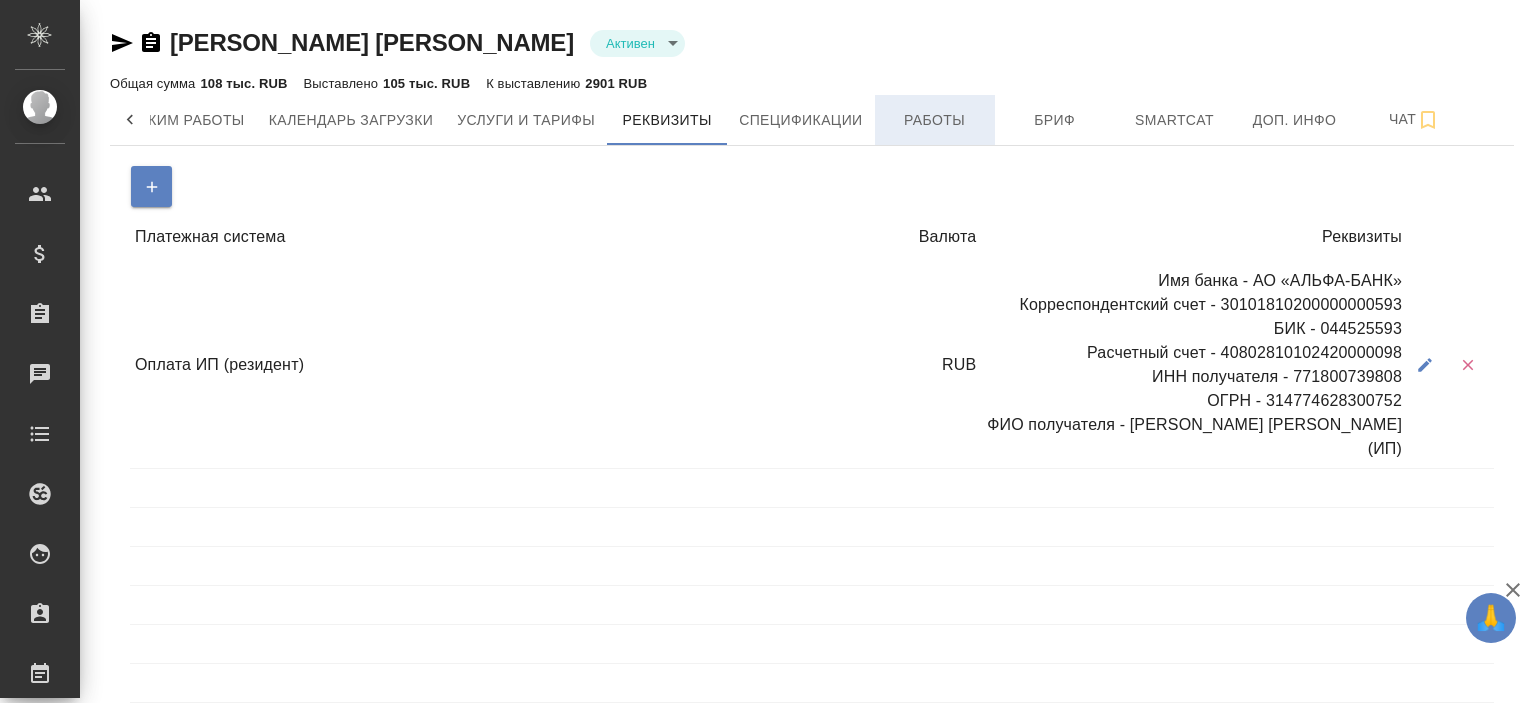 click on "Работы" at bounding box center (935, 120) 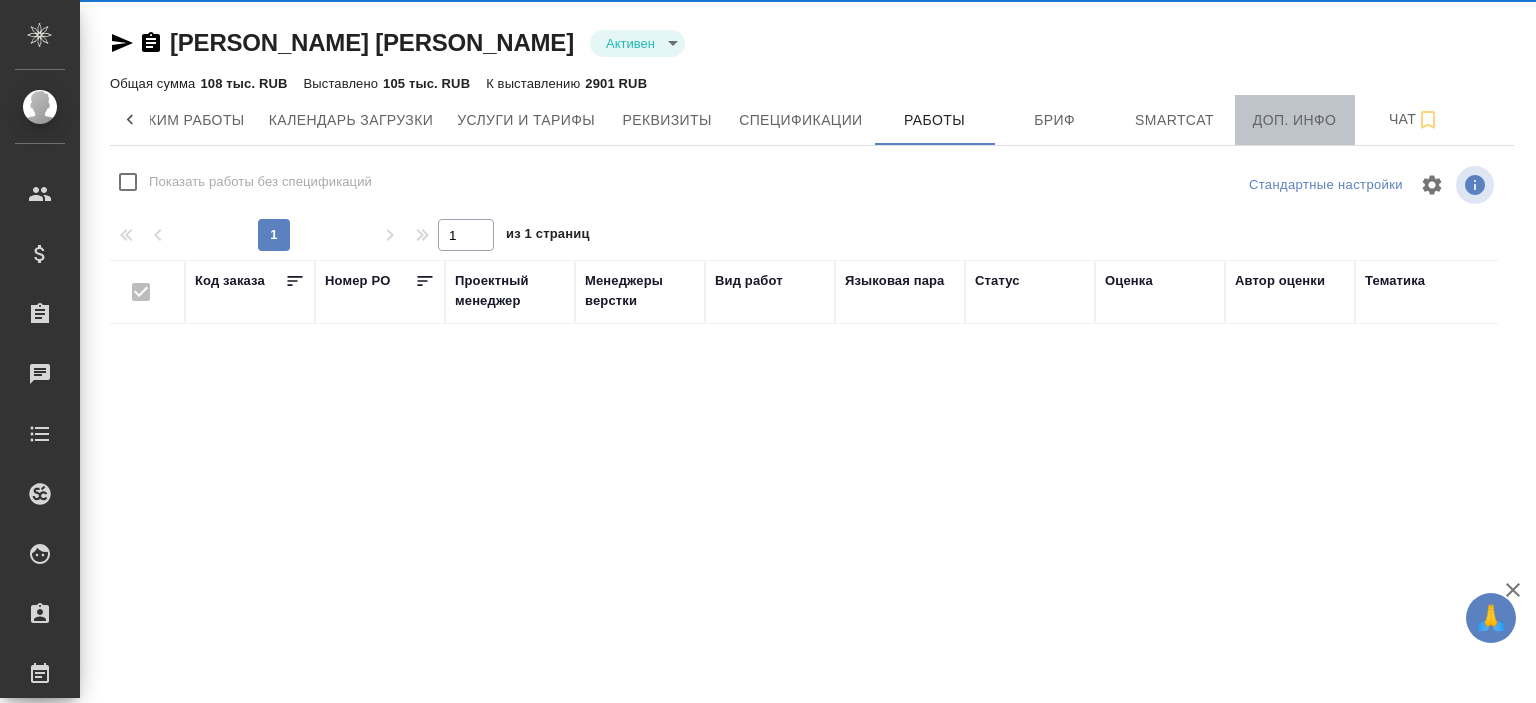 click on "Доп. инфо" at bounding box center [1295, 120] 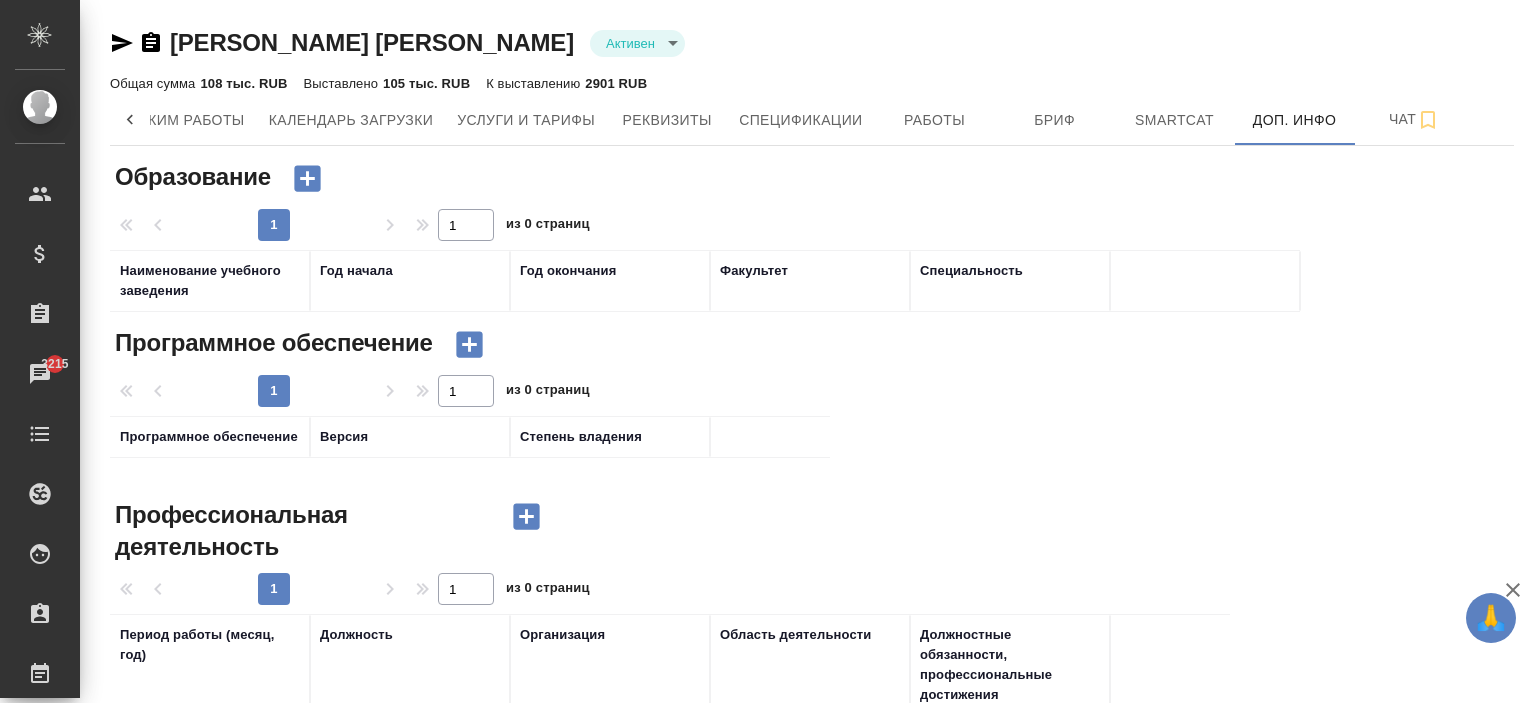 click at bounding box center [130, 120] 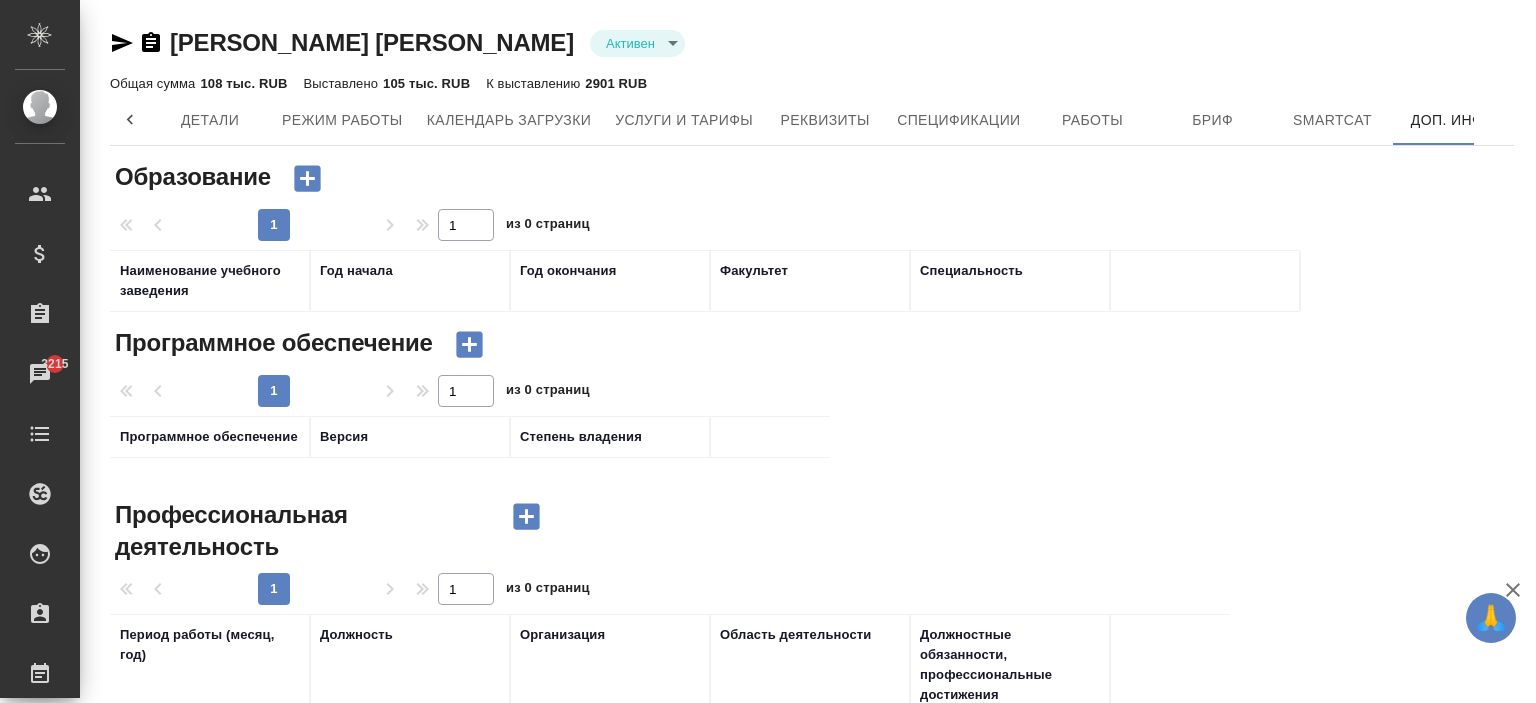 click at bounding box center [130, 120] 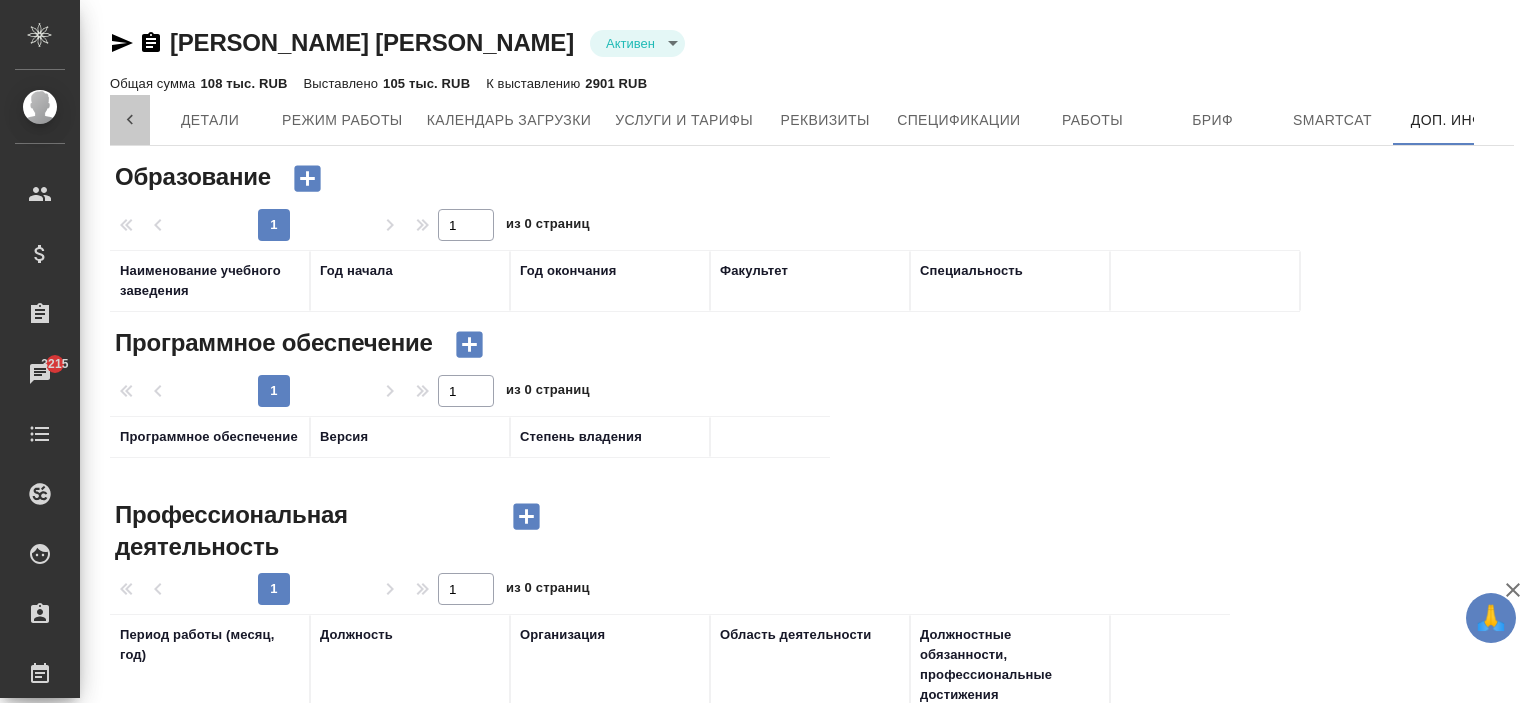 click on "Детали Режим работы Календарь загрузки Услуги и тарифы Реквизиты Спецификации Работы Бриф Smartcat Доп. инфо Чат" at bounding box center (812, 120) 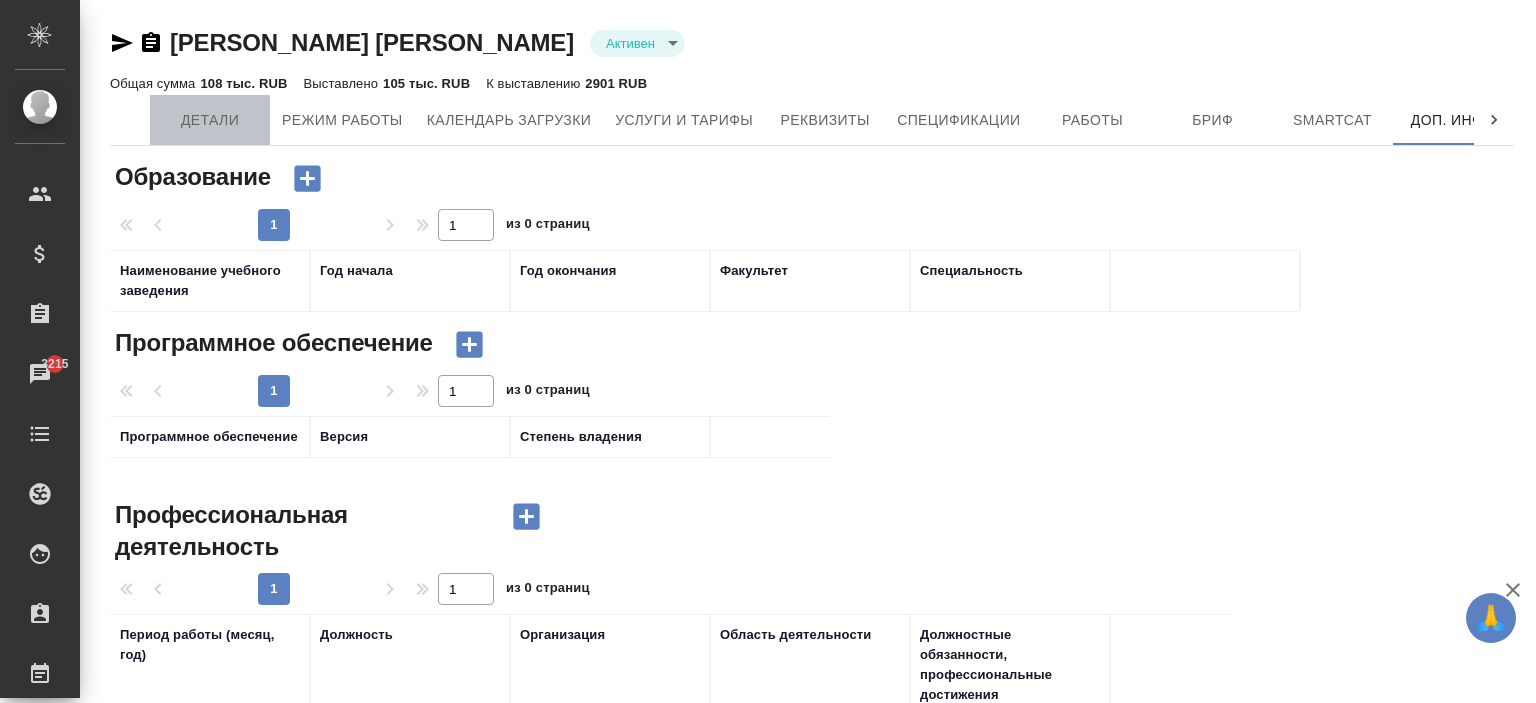 click on "Детали" at bounding box center [210, 120] 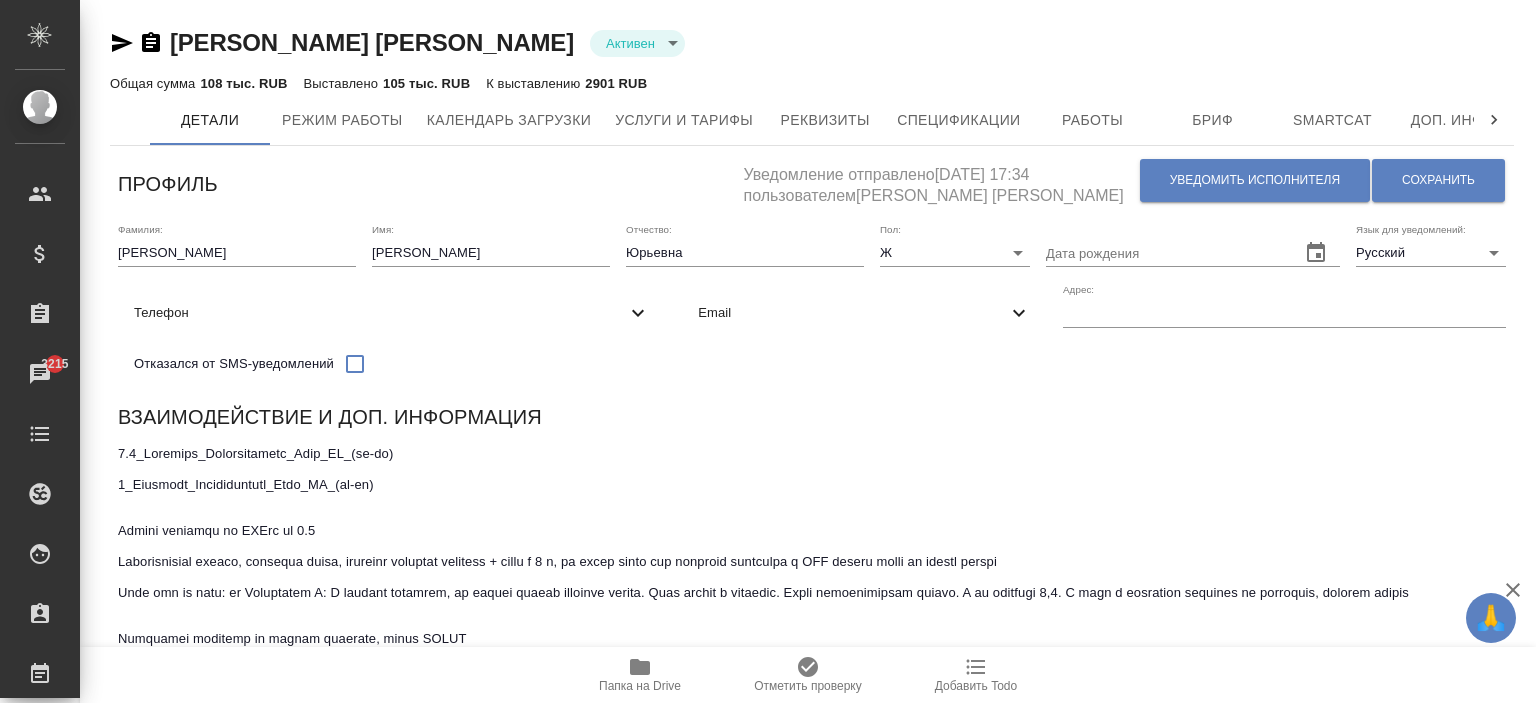 type on "[PERSON_NAME]" 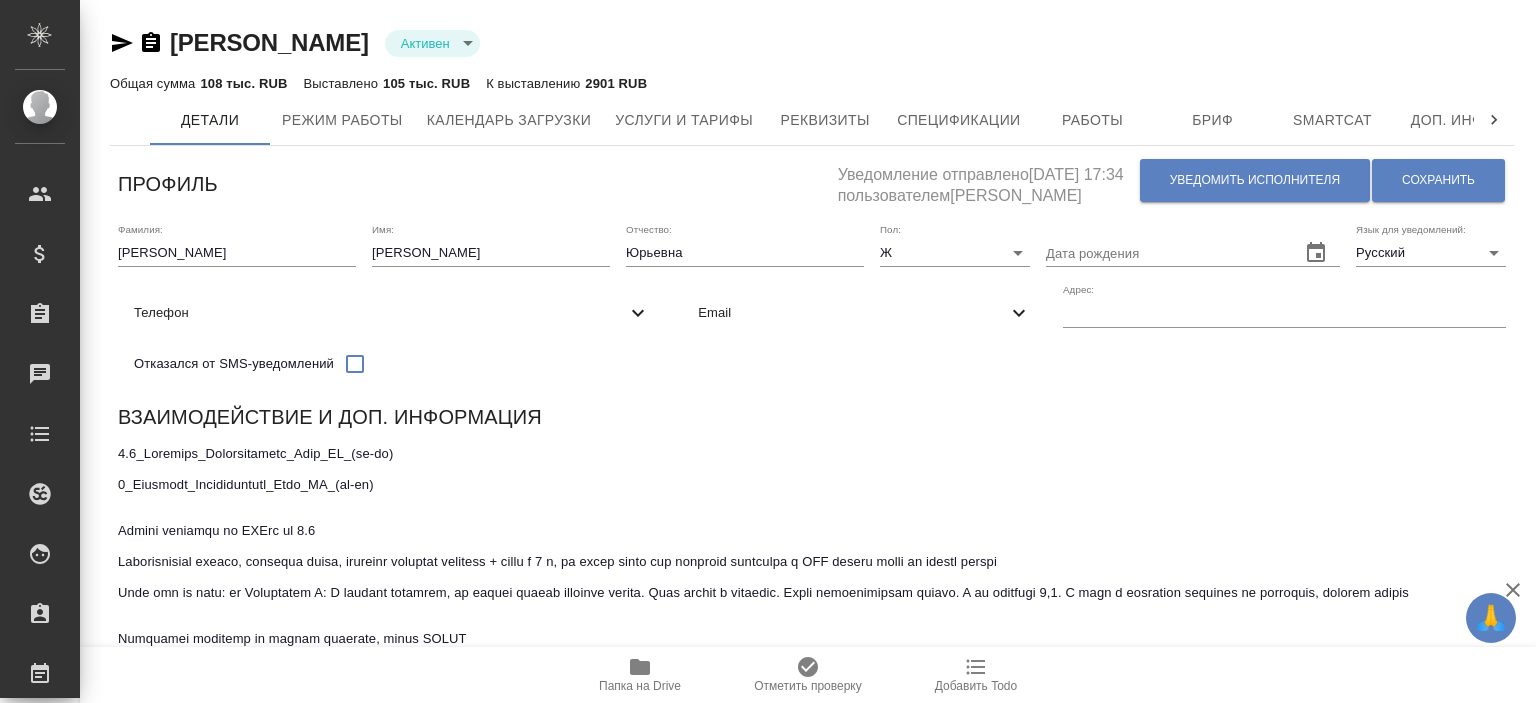scroll, scrollTop: 0, scrollLeft: 0, axis: both 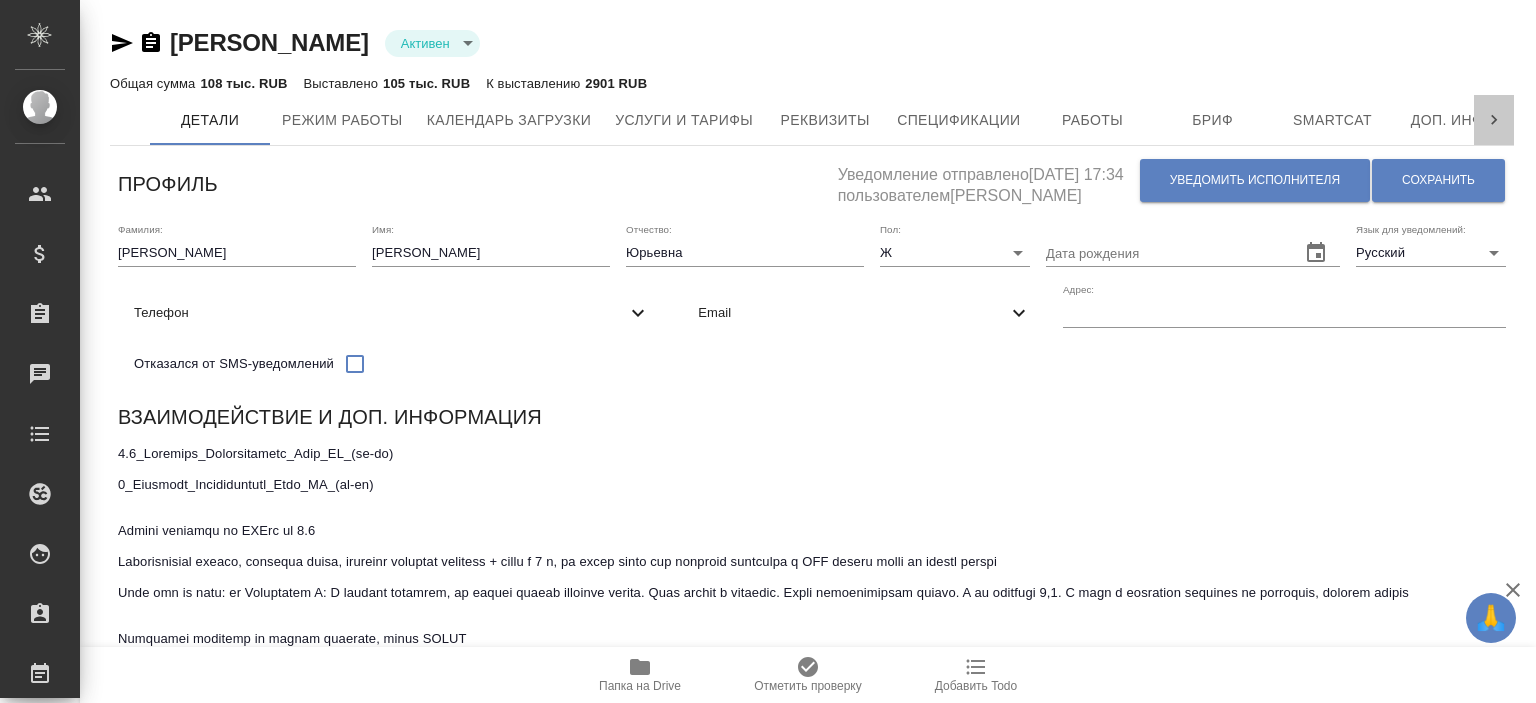 click 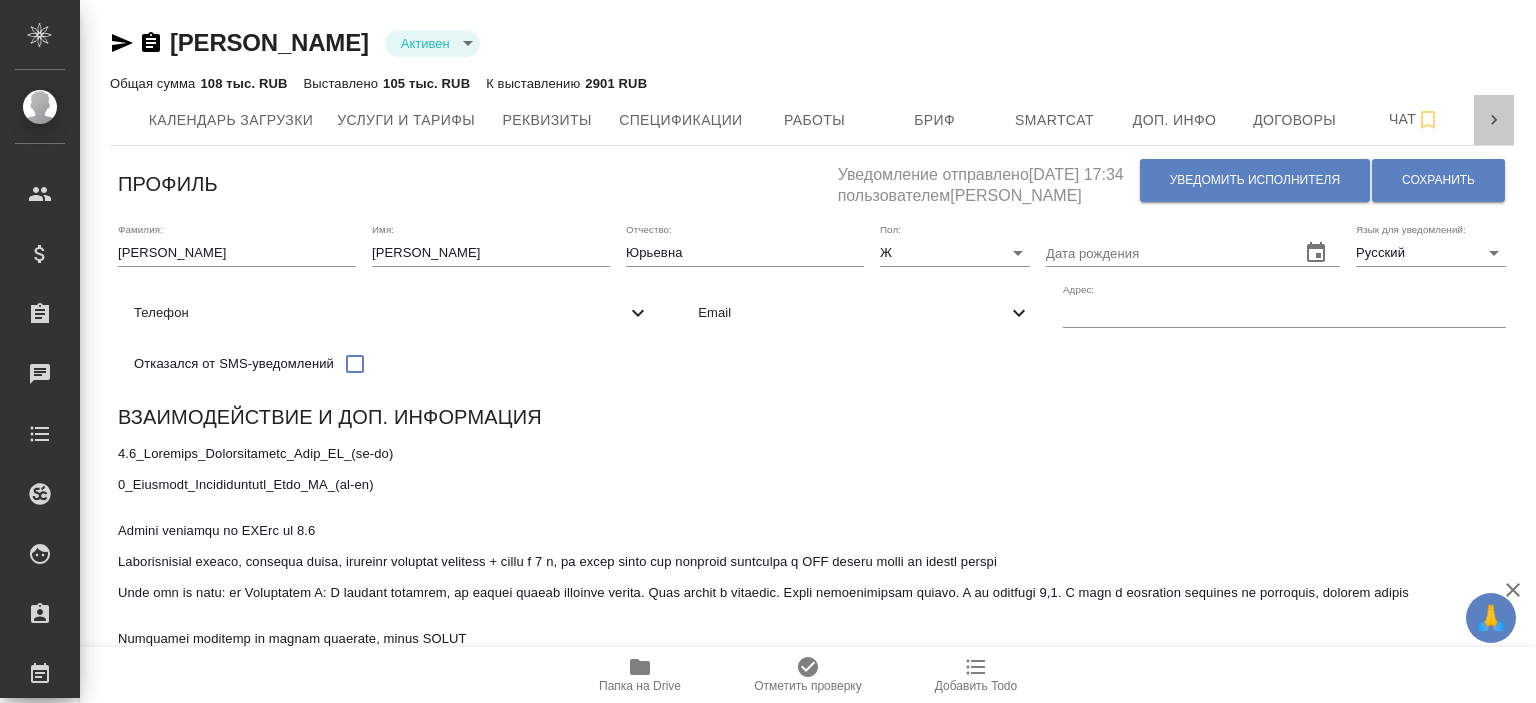 click 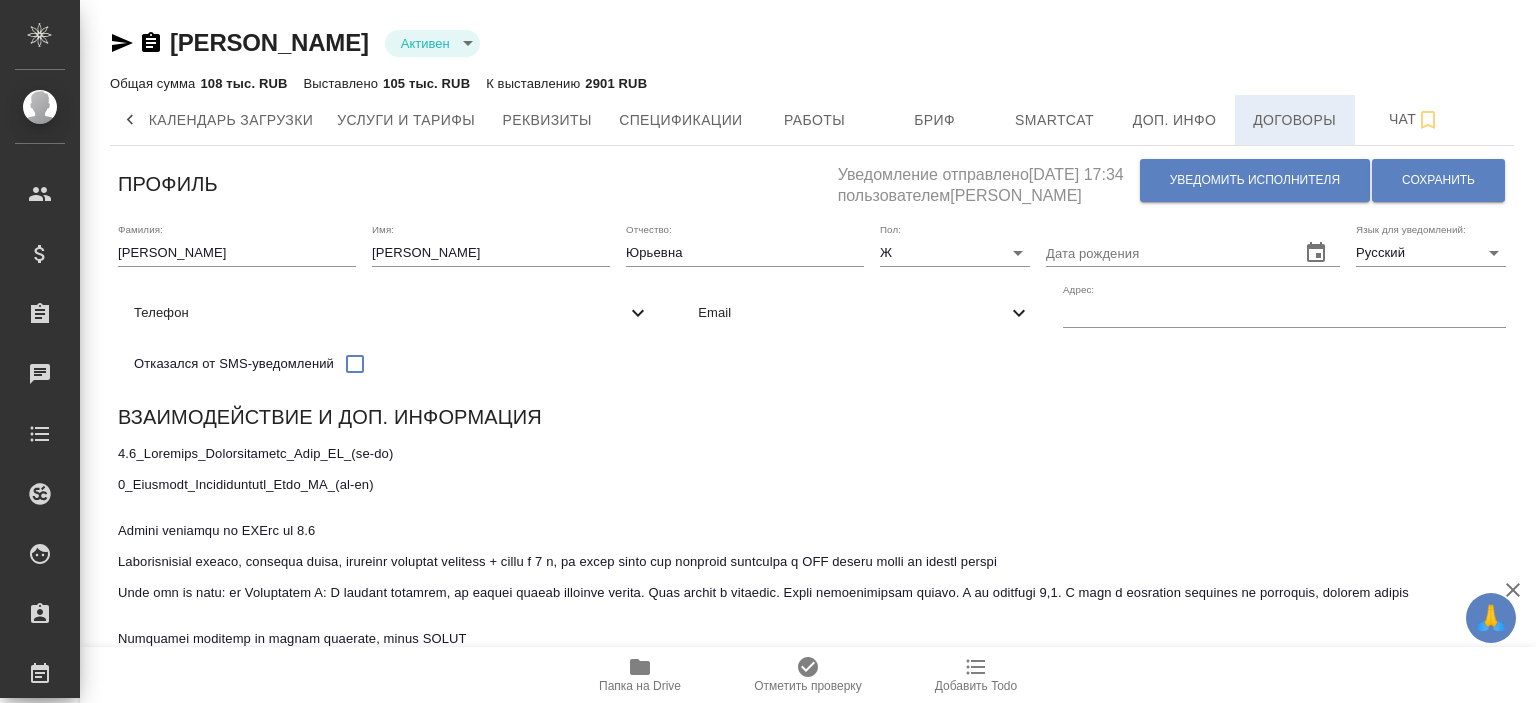 click on "Договоры" at bounding box center [1295, 120] 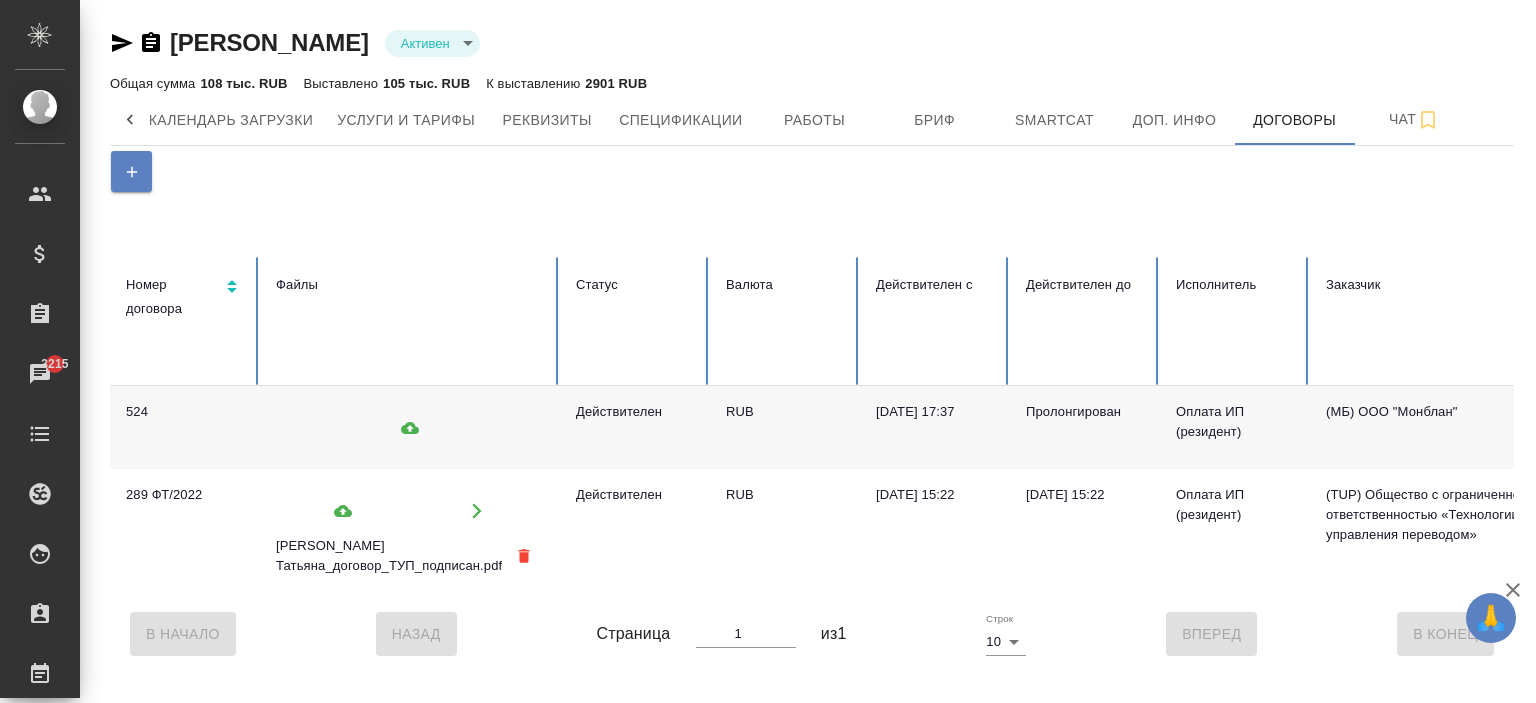 click on "[PERSON_NAME] active Общая сумма 108 тыс. RUB   Выставлено 105 тыс. RUB   К выставлению 2901 RUB   Детали Режим работы Календарь загрузки Услуги и тарифы Реквизиты Спецификации Работы Бриф Smartcat Доп. инфо Договоры Чат Номер договора Файлы Статус Валюта Действителен с Действителен до Исполнитель Заказчик Дней до оплаты с даты согласования счета 524 Действителен RUB [DATE] 17:37 Пролонгирован Оплата ИП (резидент) (МБ) ООО "Монблан" 25 289 ФТ/2022 [PERSON_NAME] Татьяна_договор_ТУП_подписан.pdf Действителен RUB [DATE] 15:22 [DATE] 15:22 [PERSON_NAME] ИП (резидент) 25 В Начало Назад 1 из  1 10" at bounding box center (812, 343) 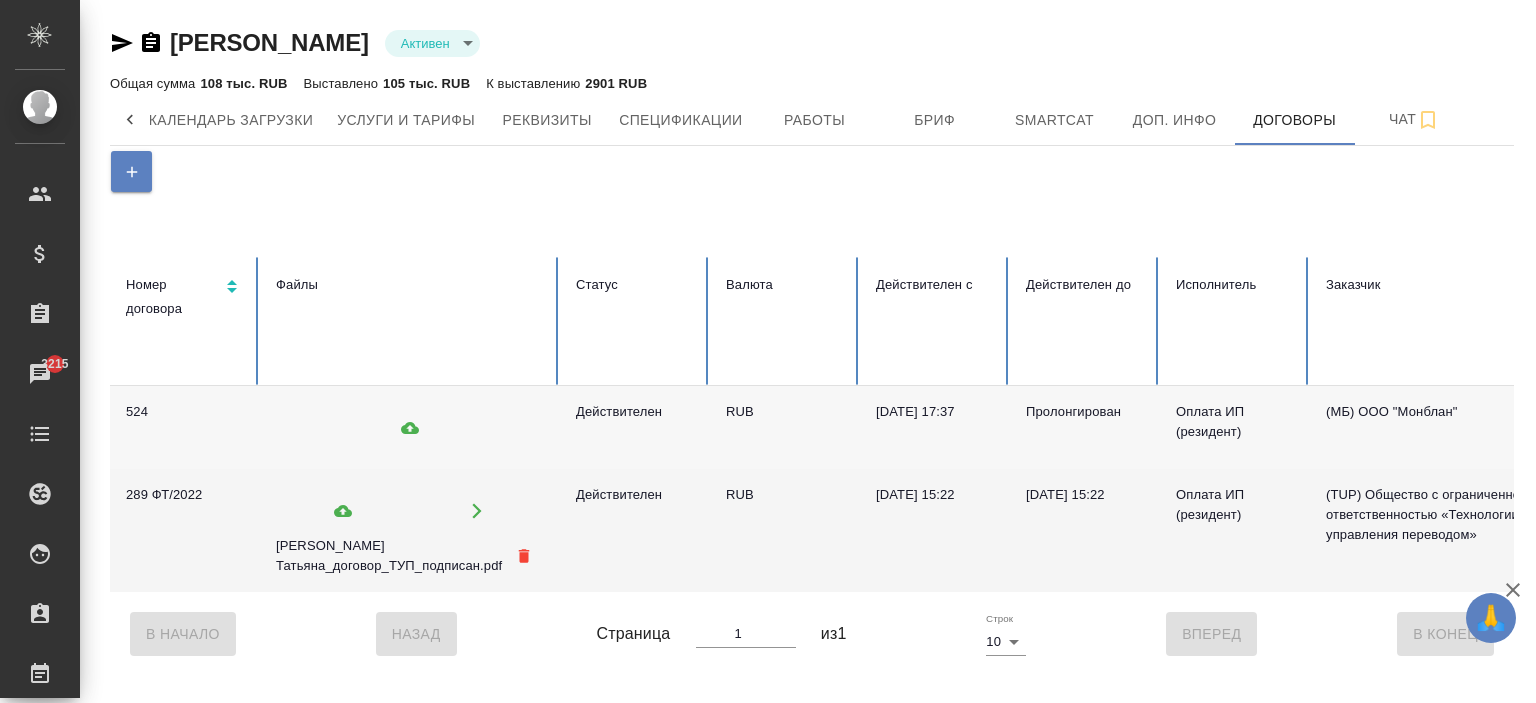 click 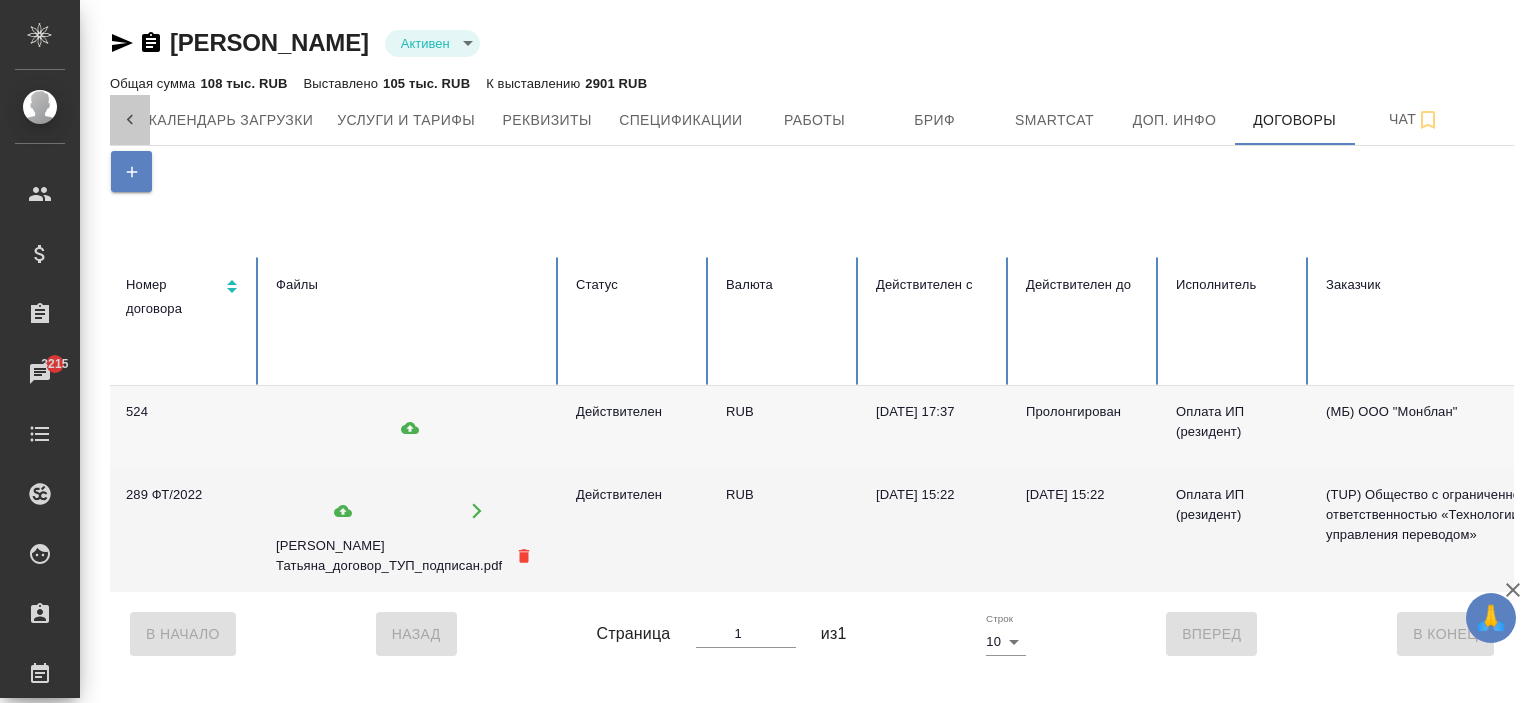 click at bounding box center (130, 120) 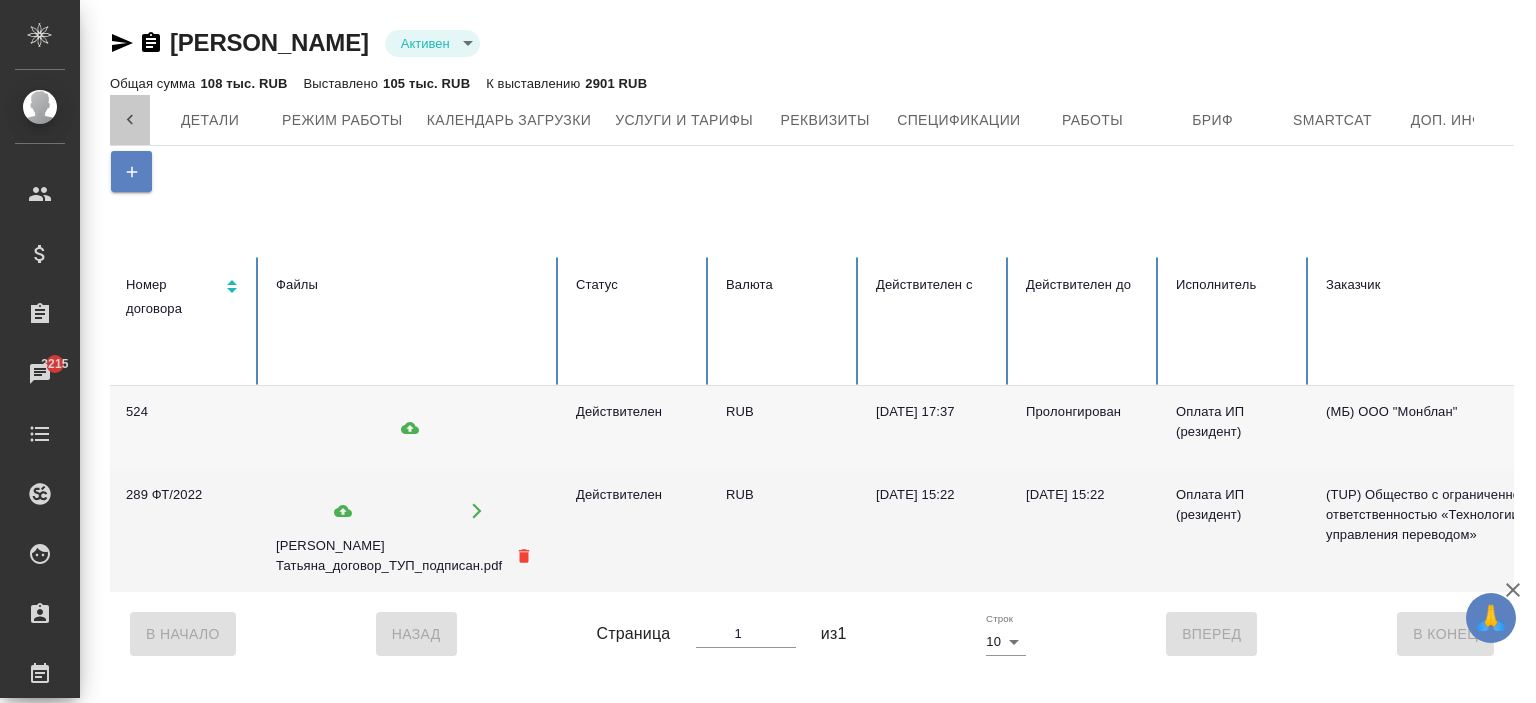 click at bounding box center [130, 120] 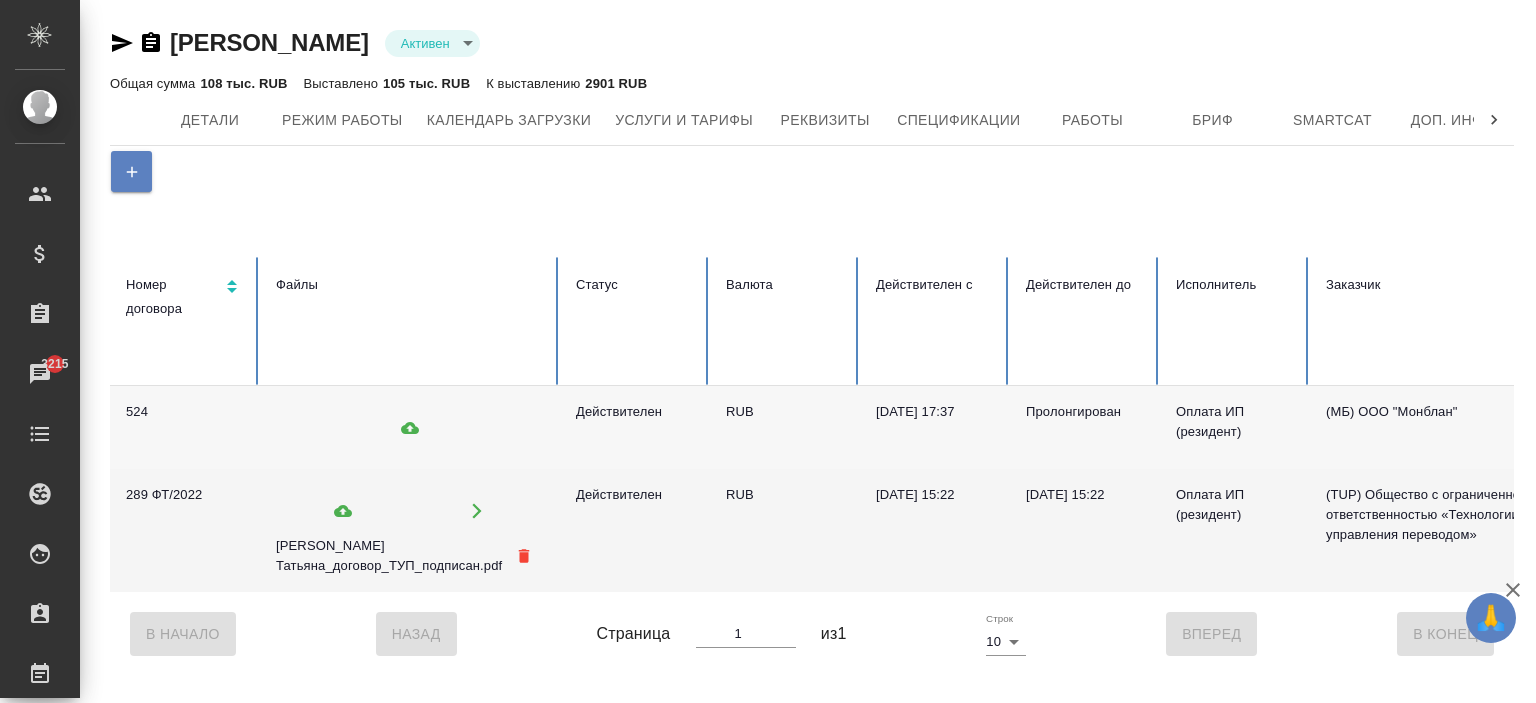 click on "Детали Режим работы Календарь загрузки Услуги и тарифы Реквизиты Спецификации Работы Бриф Smartcat Доп. инфо Договоры Чат" at bounding box center (812, 120) 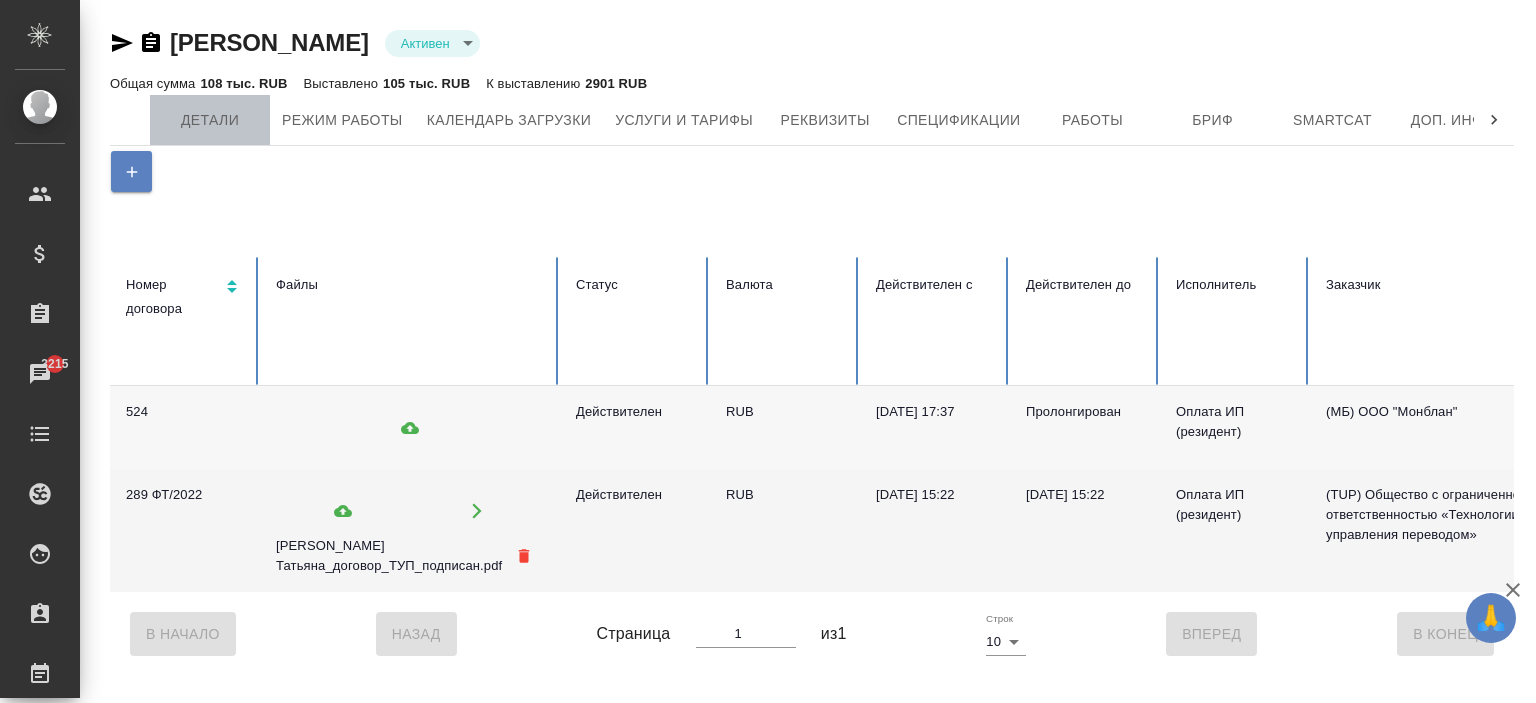 click on "Детали" at bounding box center (210, 120) 